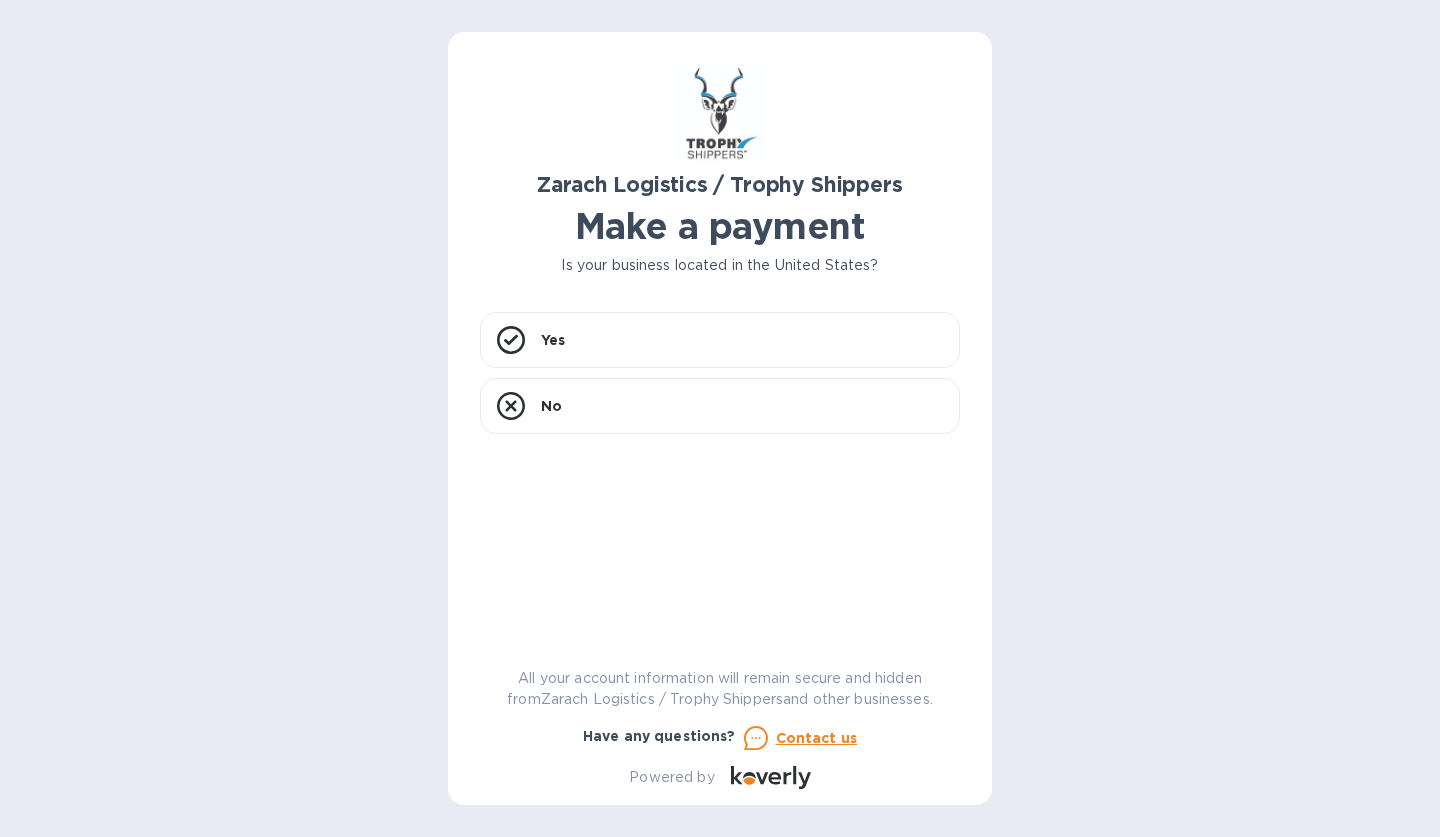 scroll, scrollTop: 0, scrollLeft: 0, axis: both 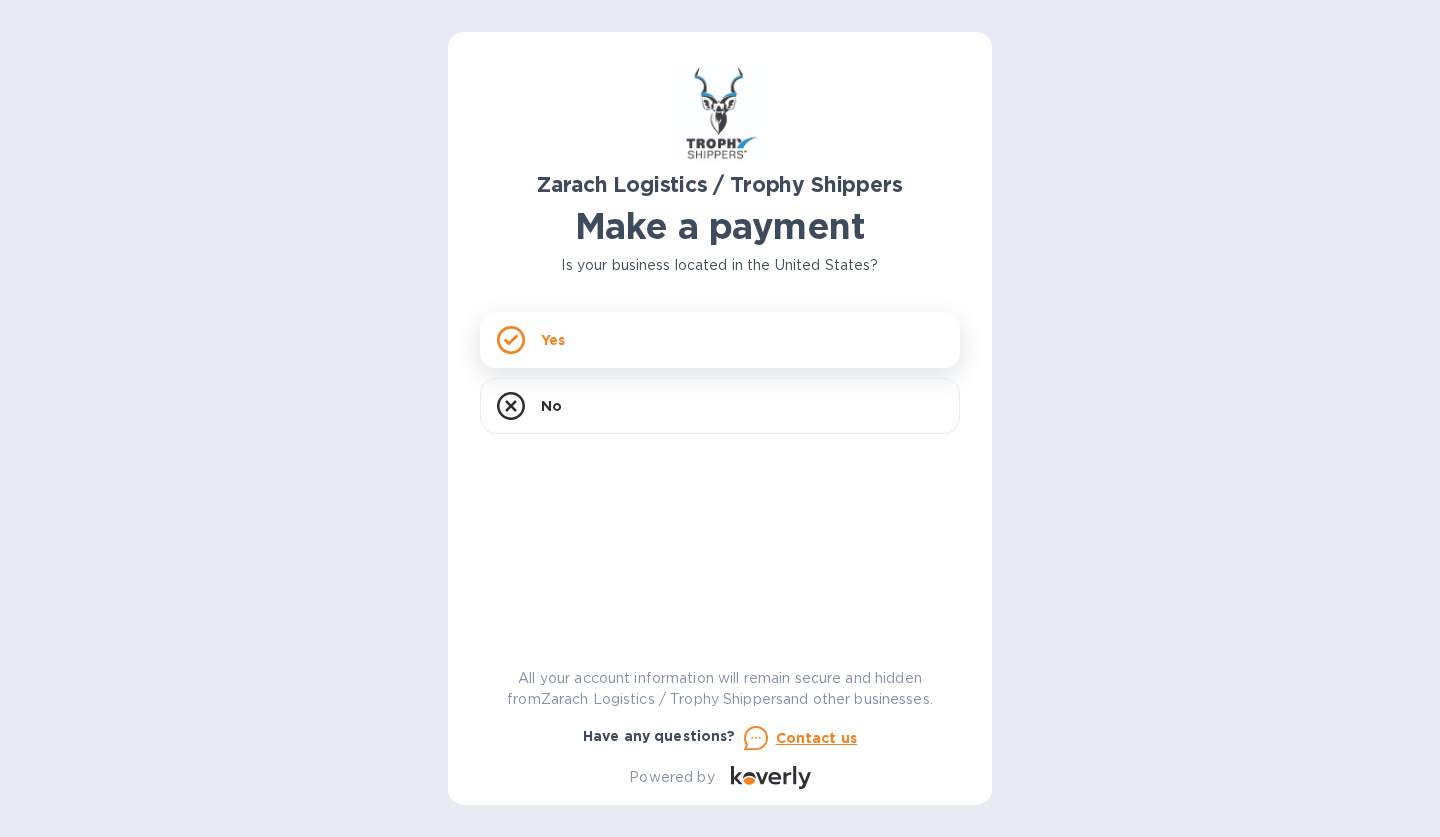 click 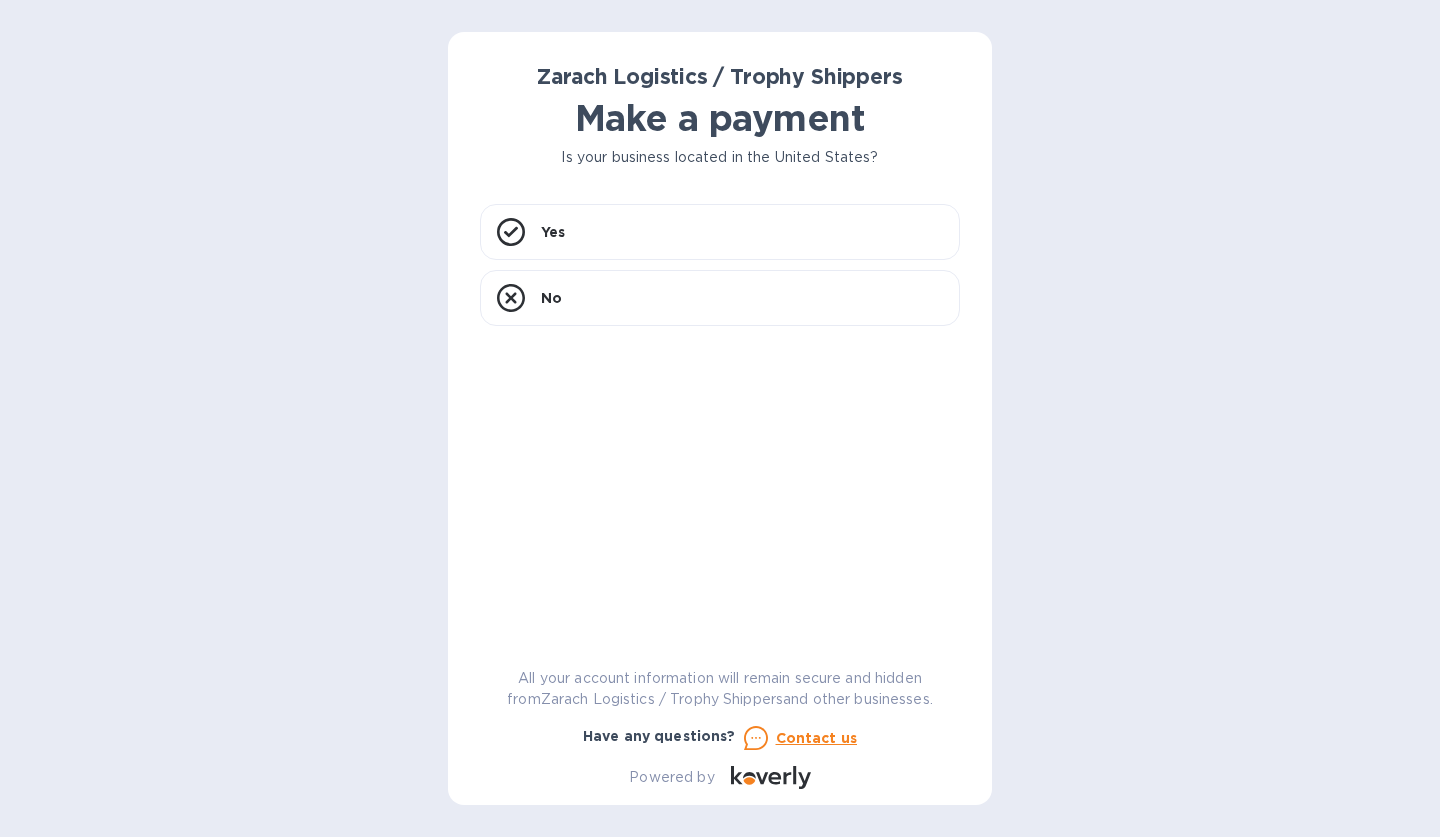 scroll, scrollTop: 0, scrollLeft: 0, axis: both 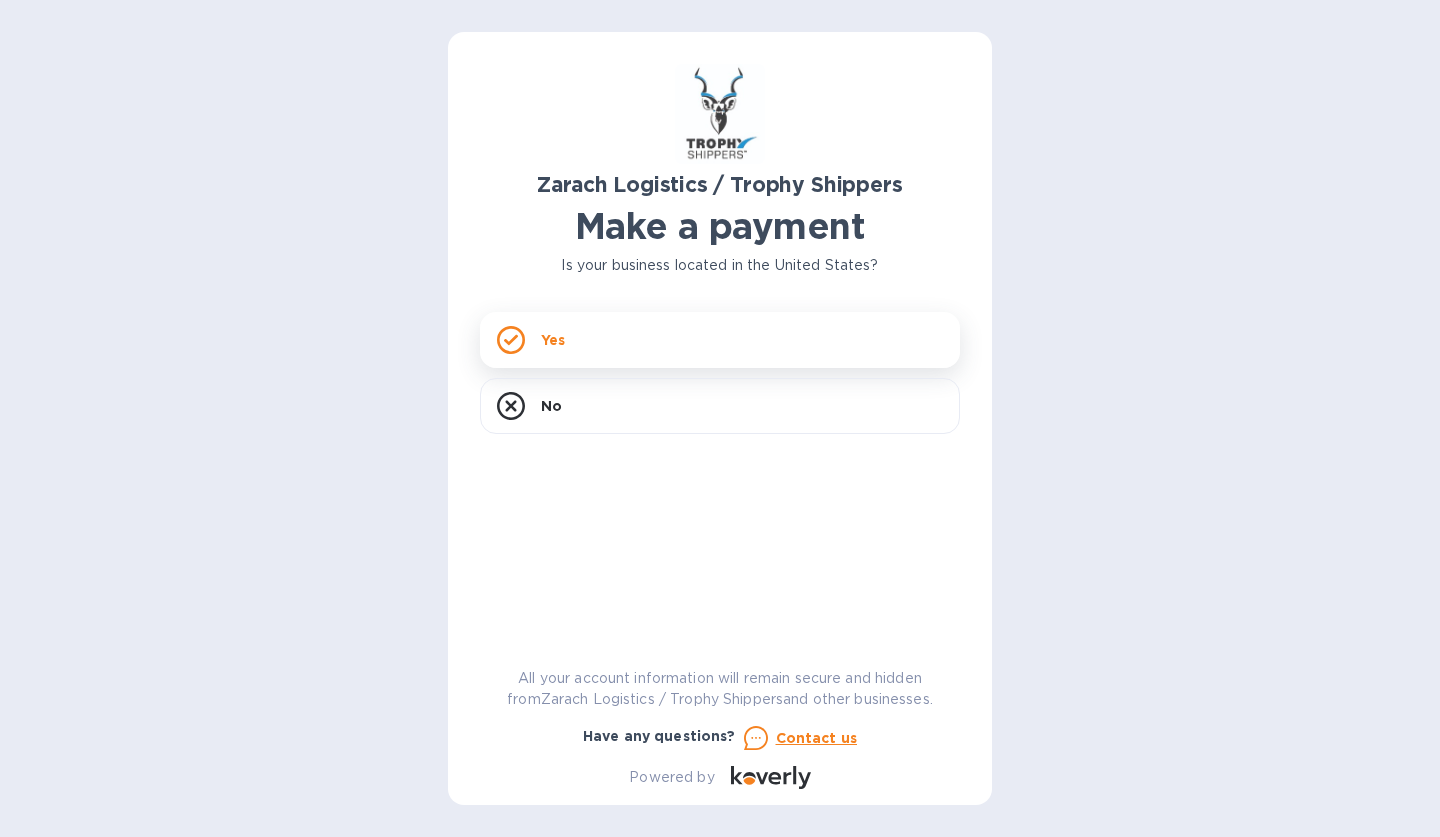 click on "Yes" at bounding box center [553, 340] 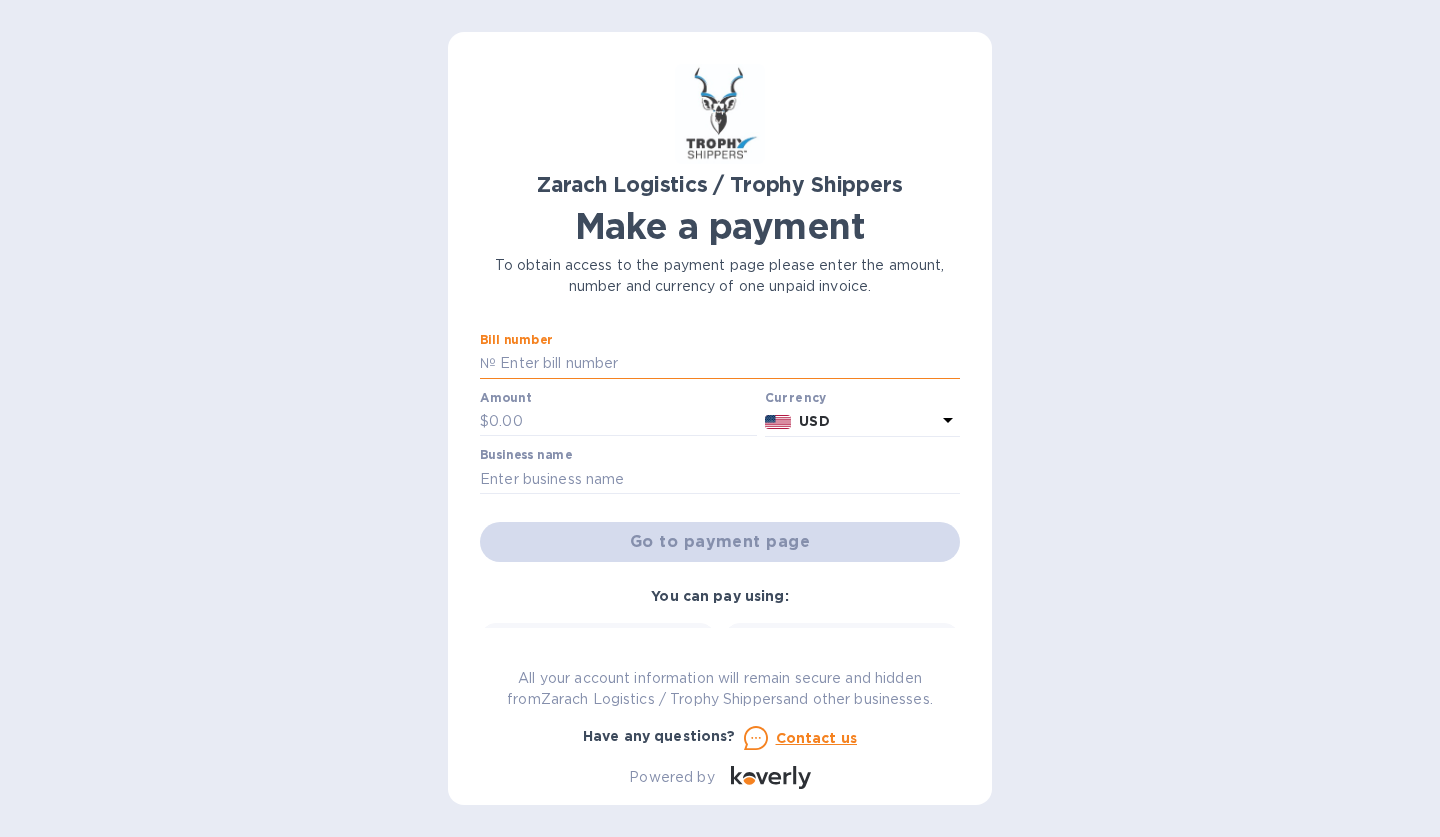 click at bounding box center [728, 364] 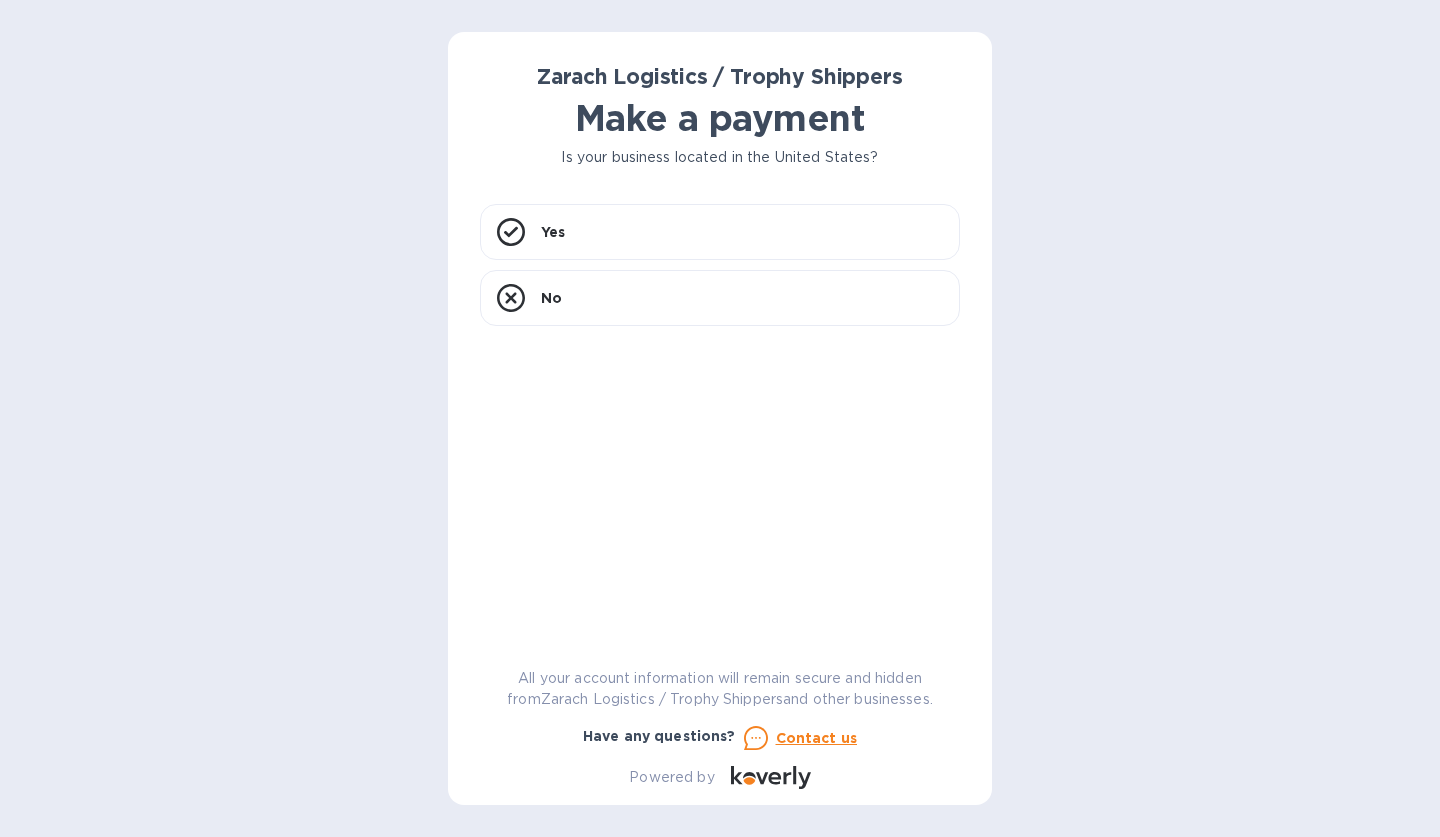 scroll, scrollTop: 0, scrollLeft: 0, axis: both 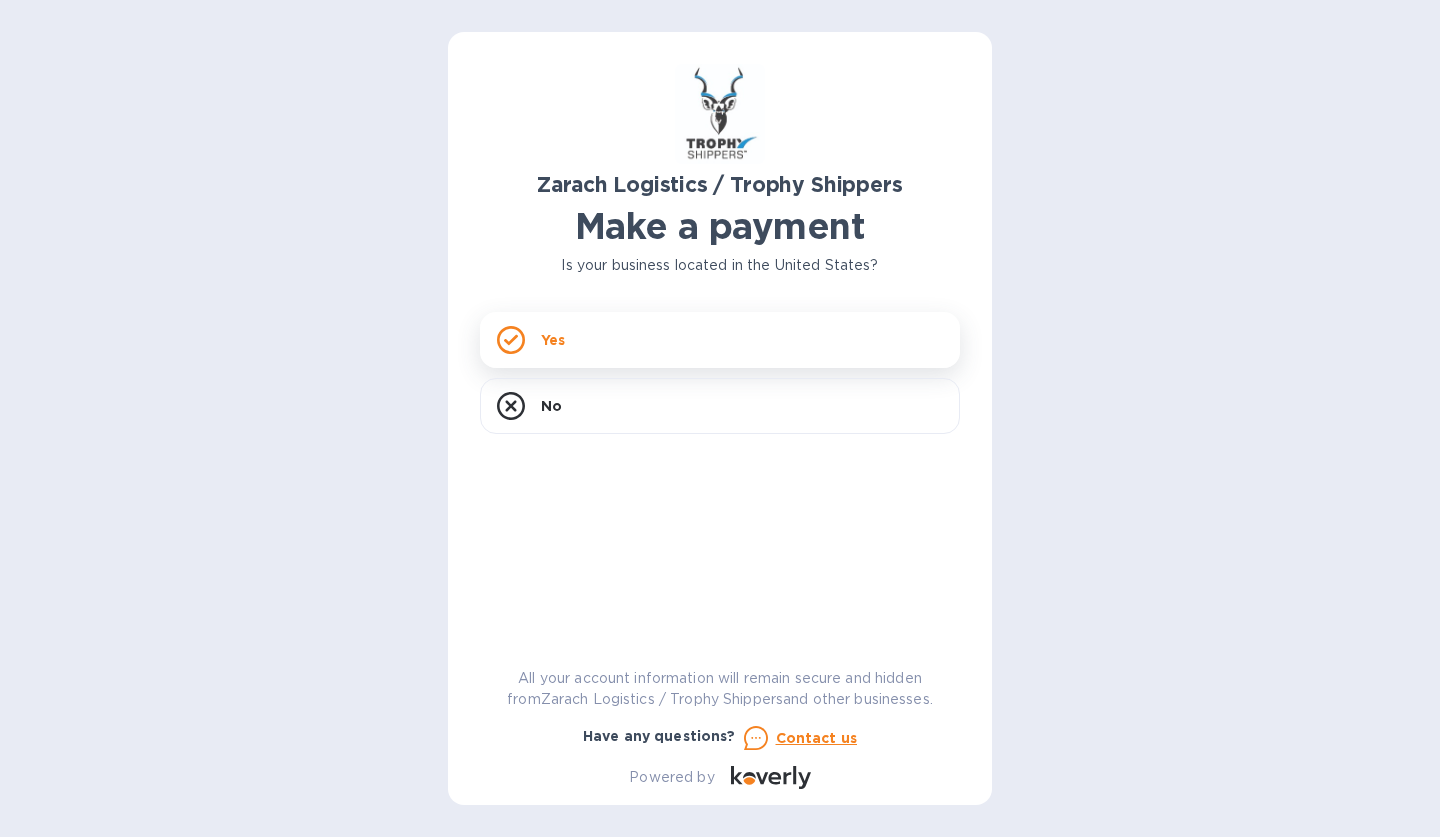 click on "Yes" at bounding box center [720, 340] 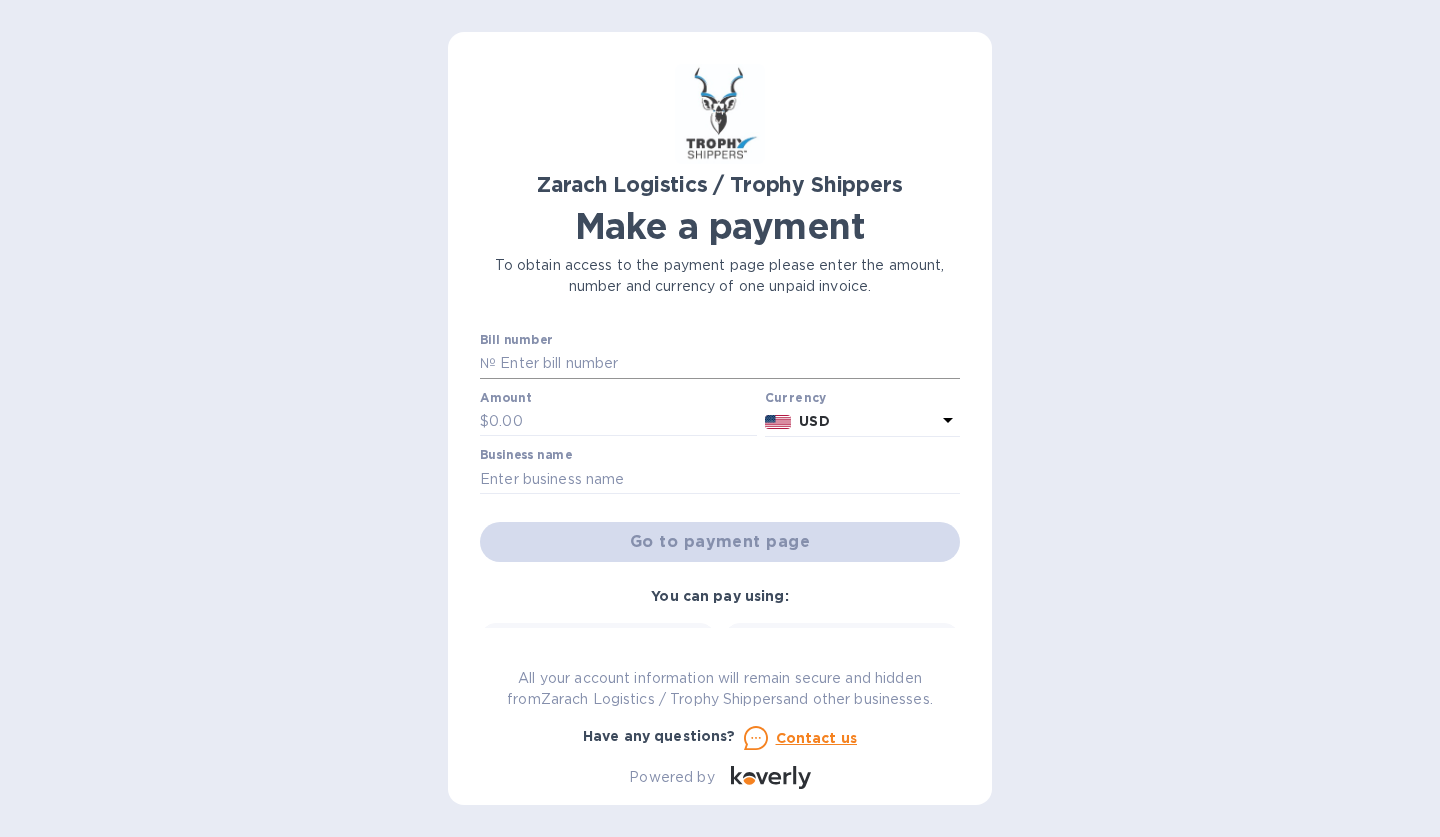 click at bounding box center (728, 364) 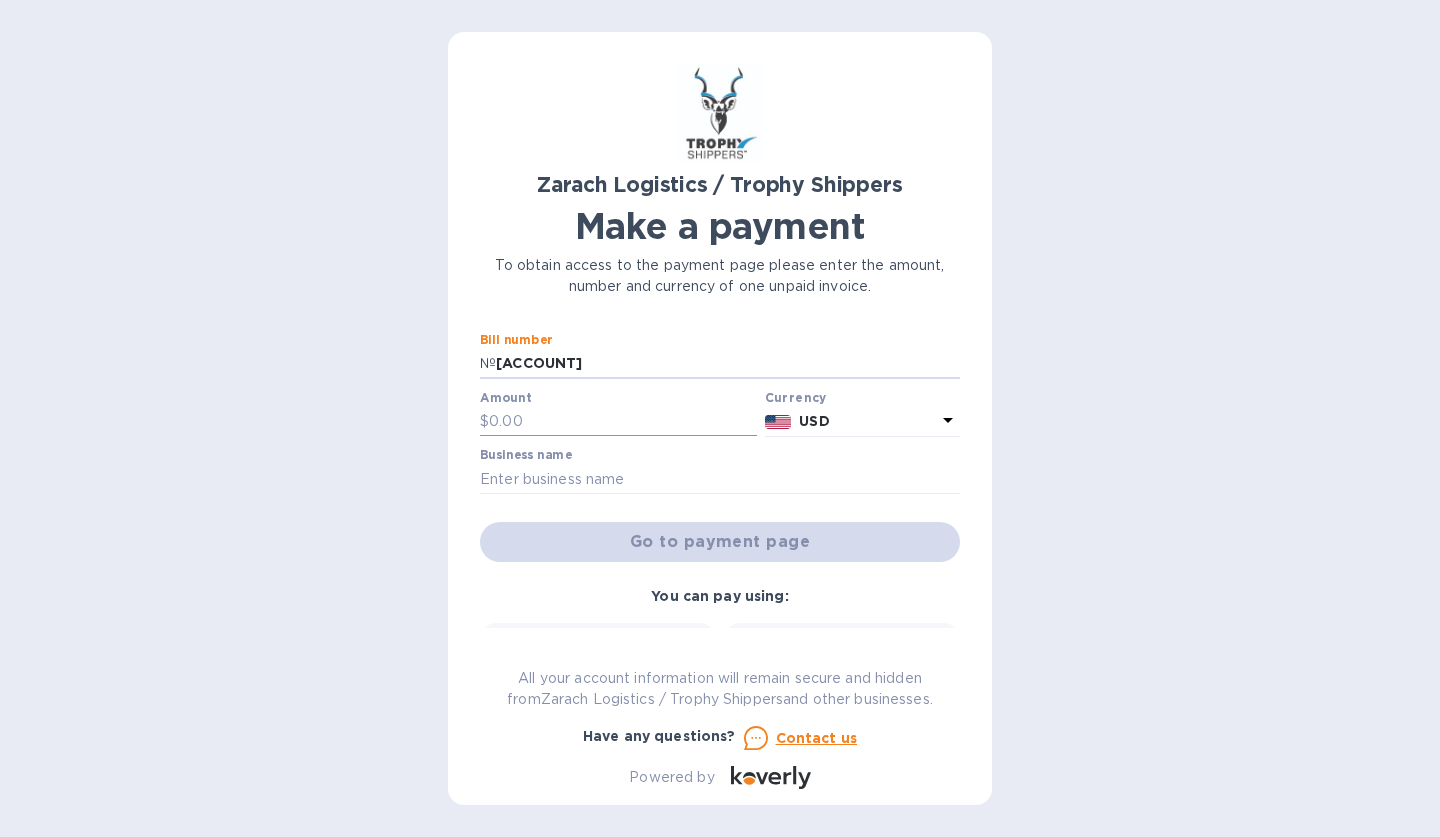 type on "[ACCOUNT]" 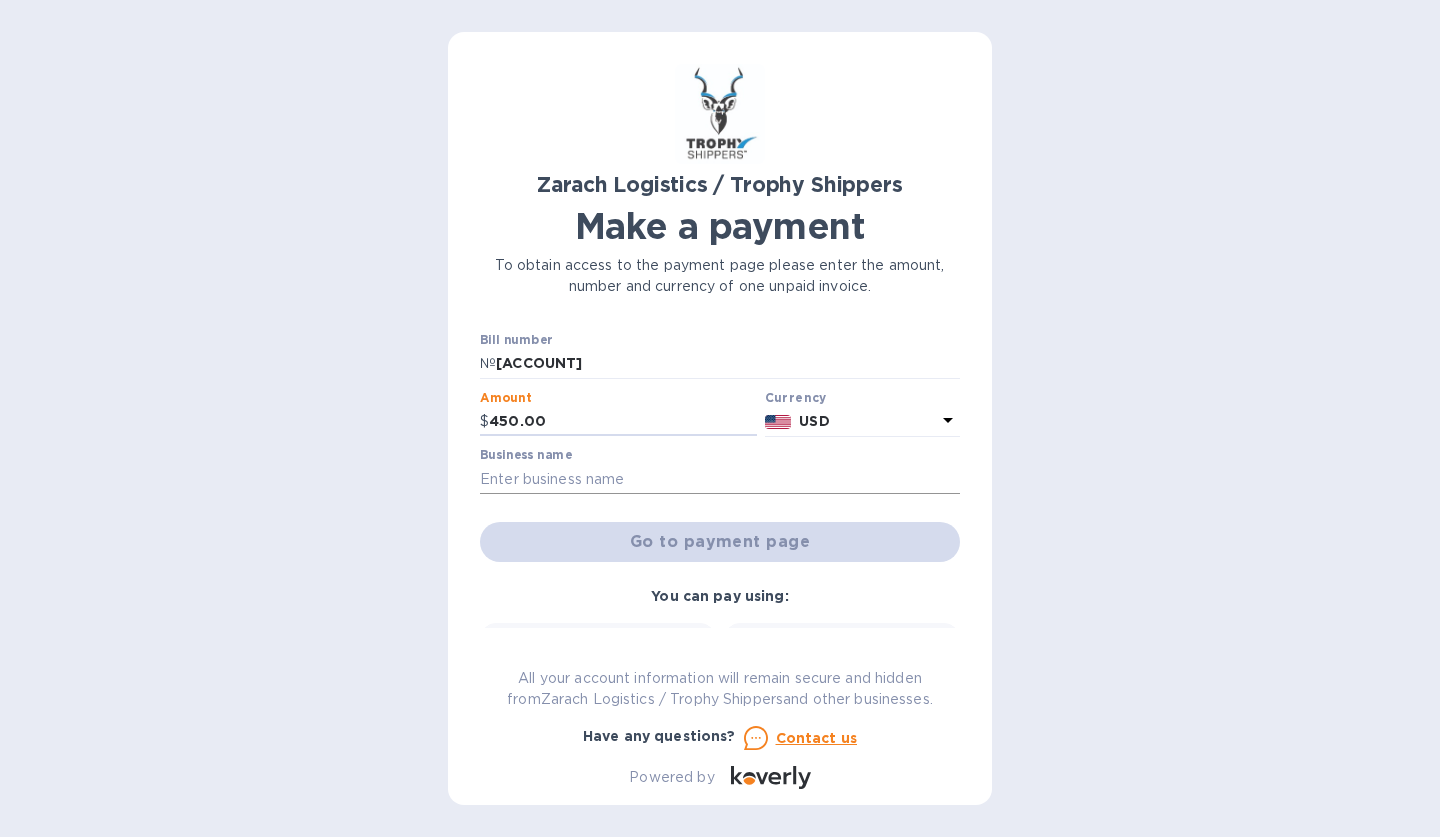 type on "450.00" 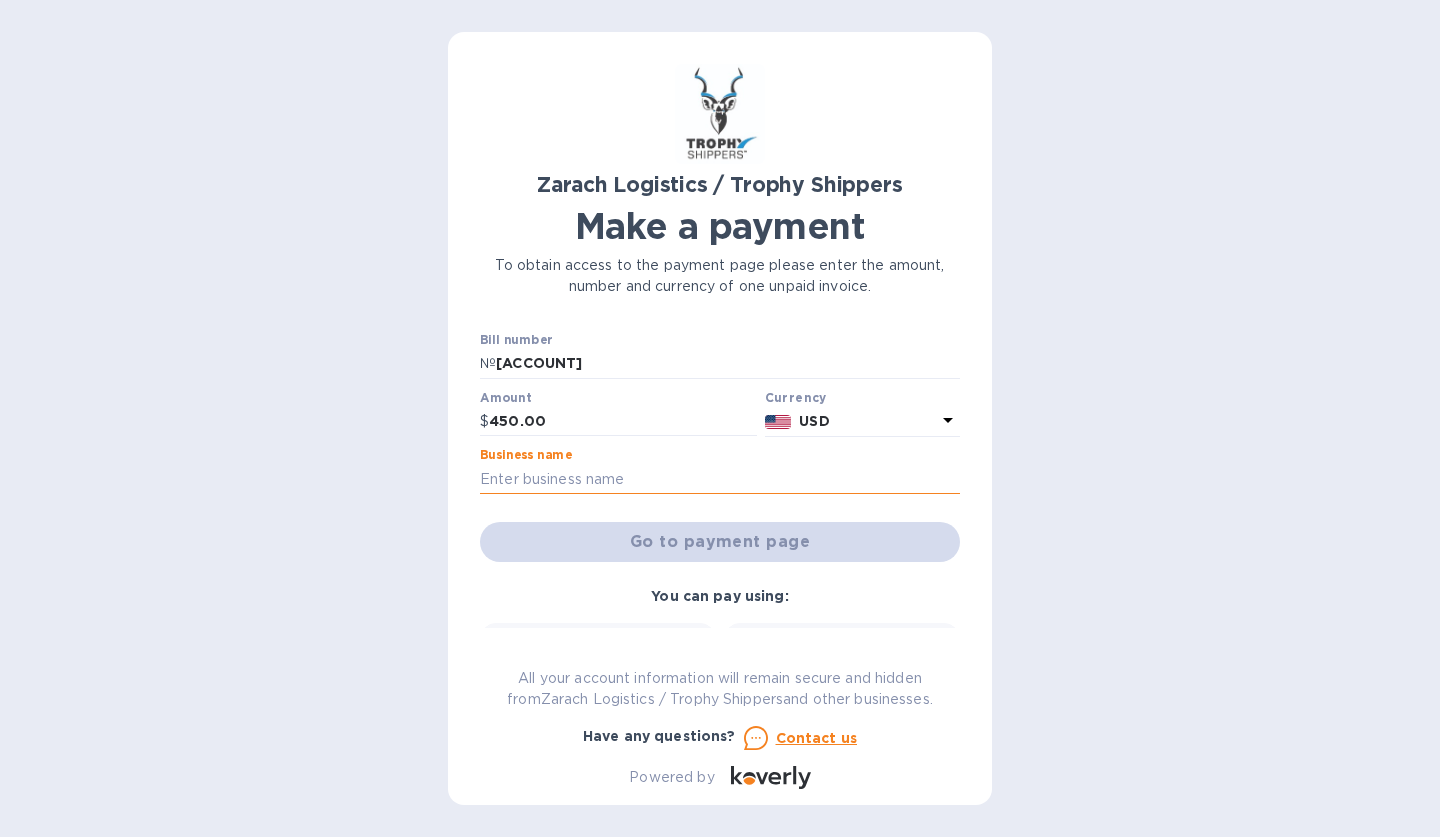 click at bounding box center [720, 479] 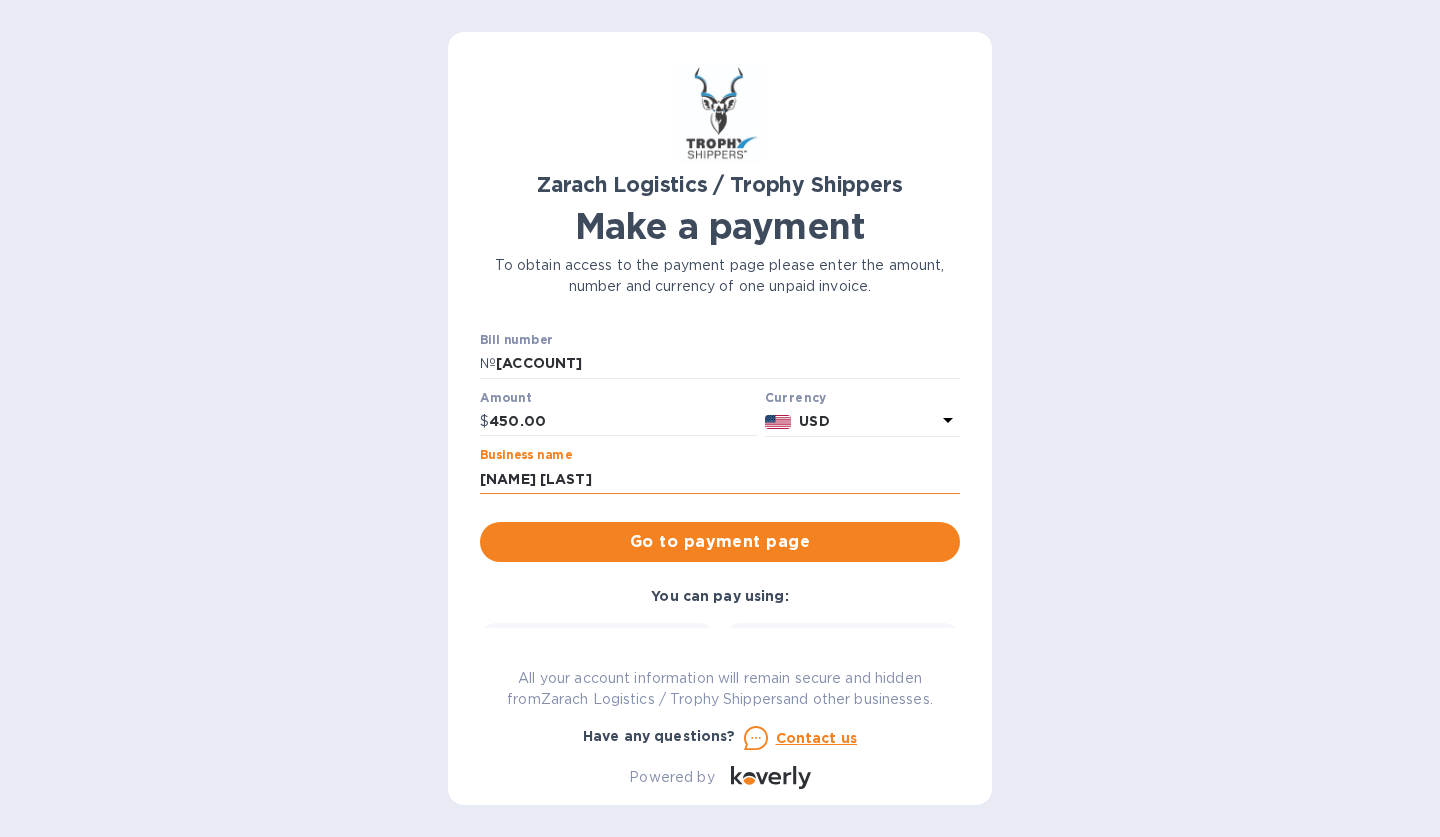 type on "[NAME] [LAST]" 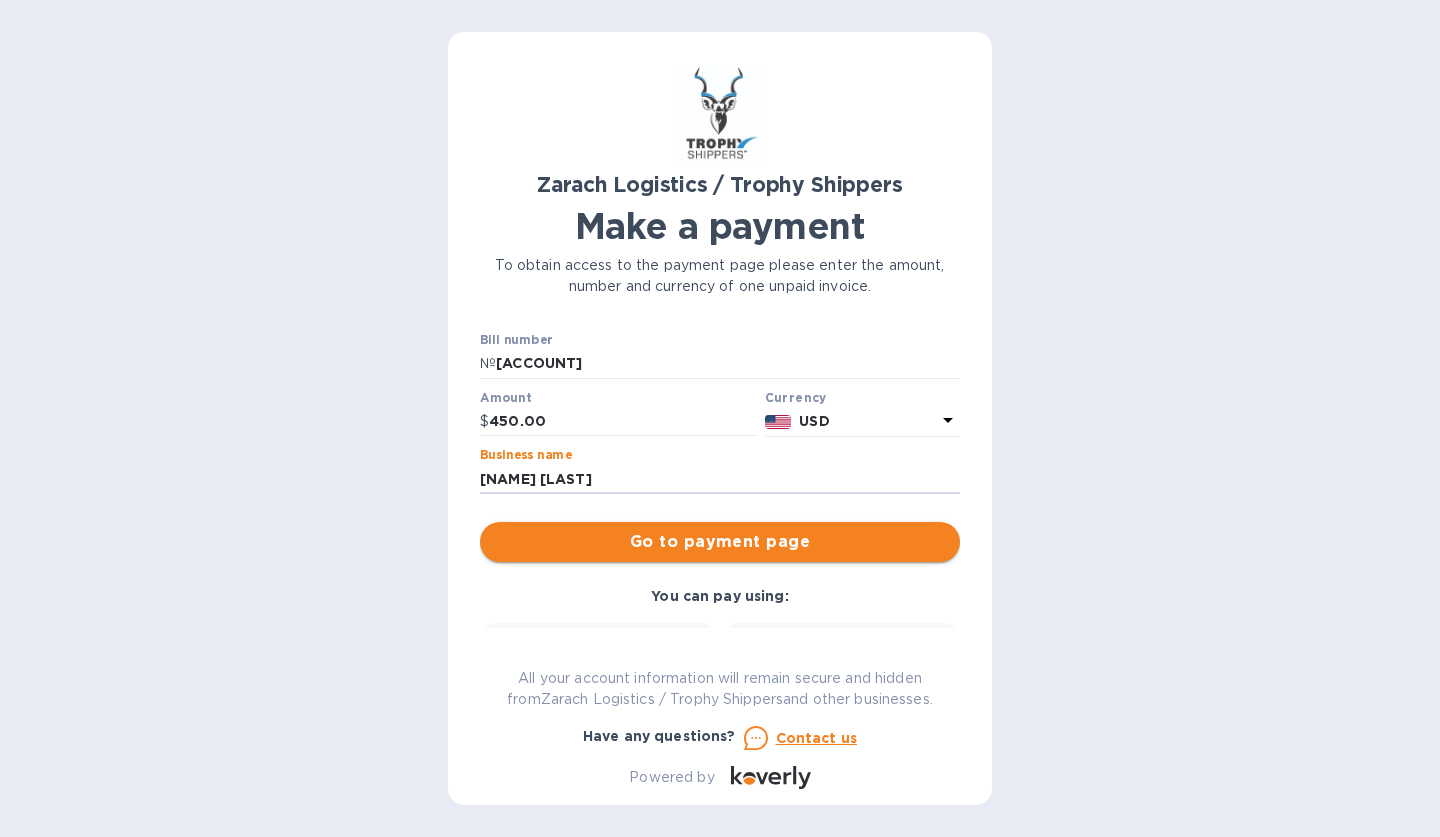 drag, startPoint x: 628, startPoint y: 473, endPoint x: 741, endPoint y: 541, distance: 131.88252 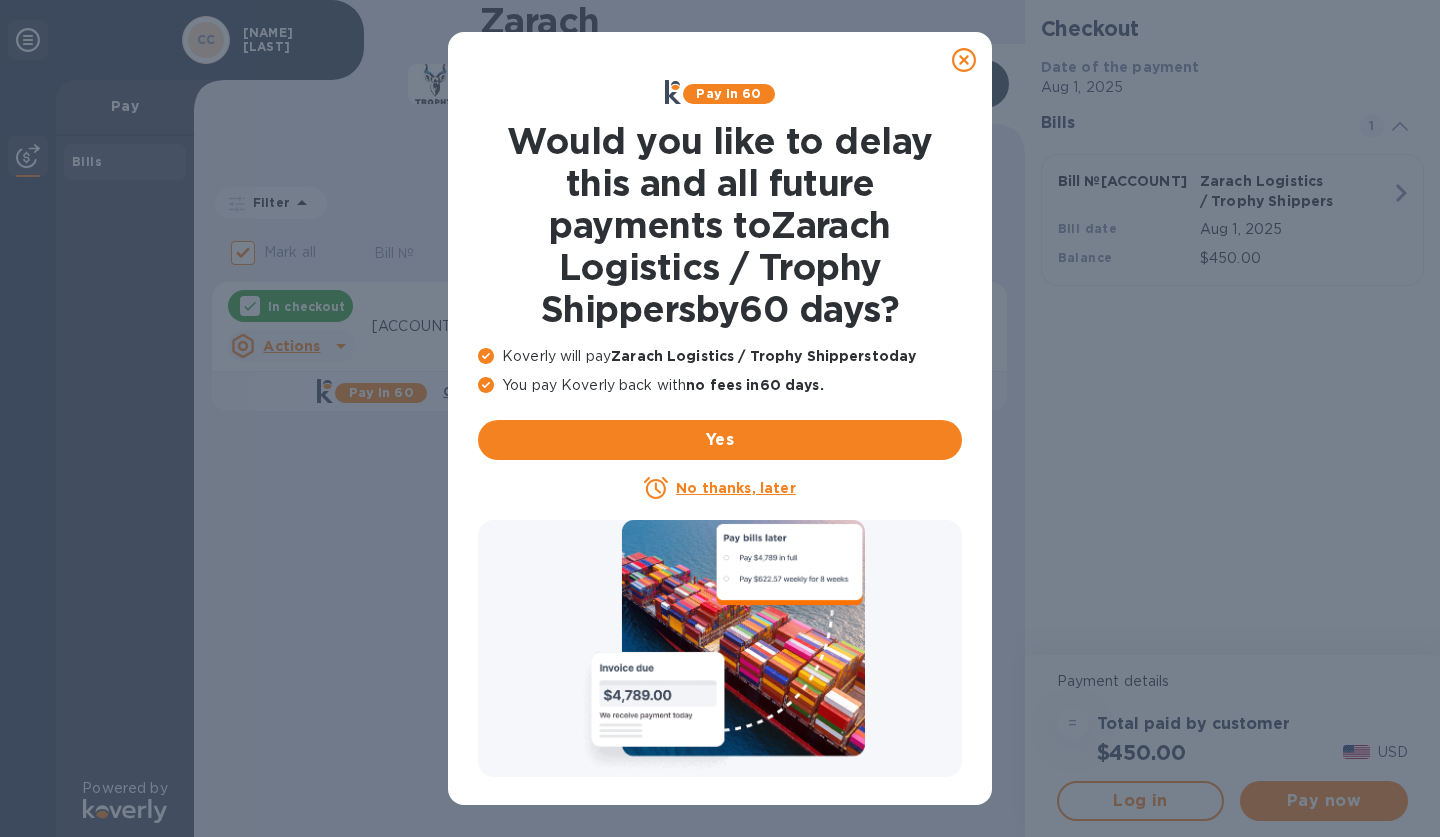 click on "No thanks, later" at bounding box center [735, 488] 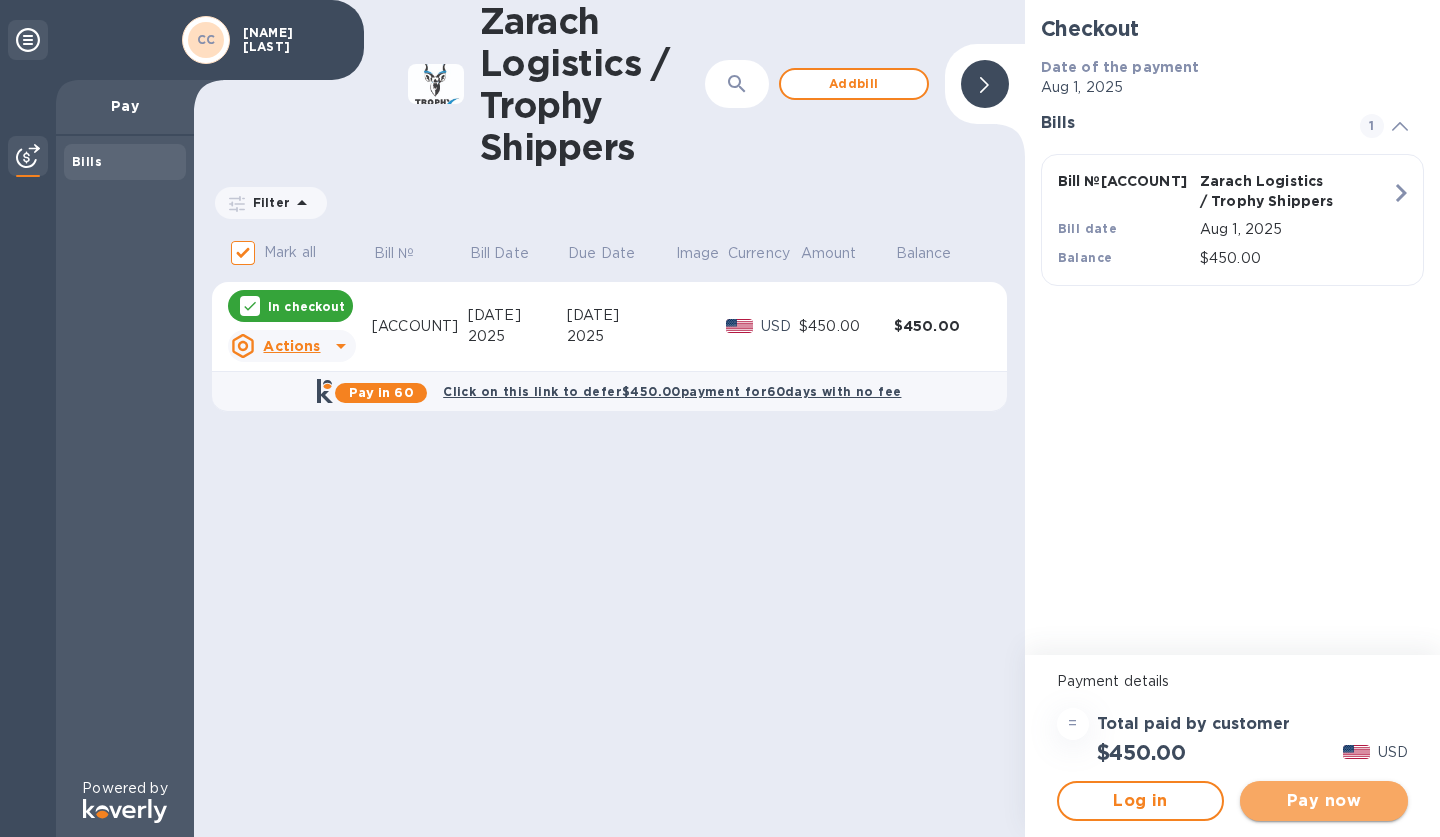 click on "Pay now" at bounding box center (1324, 801) 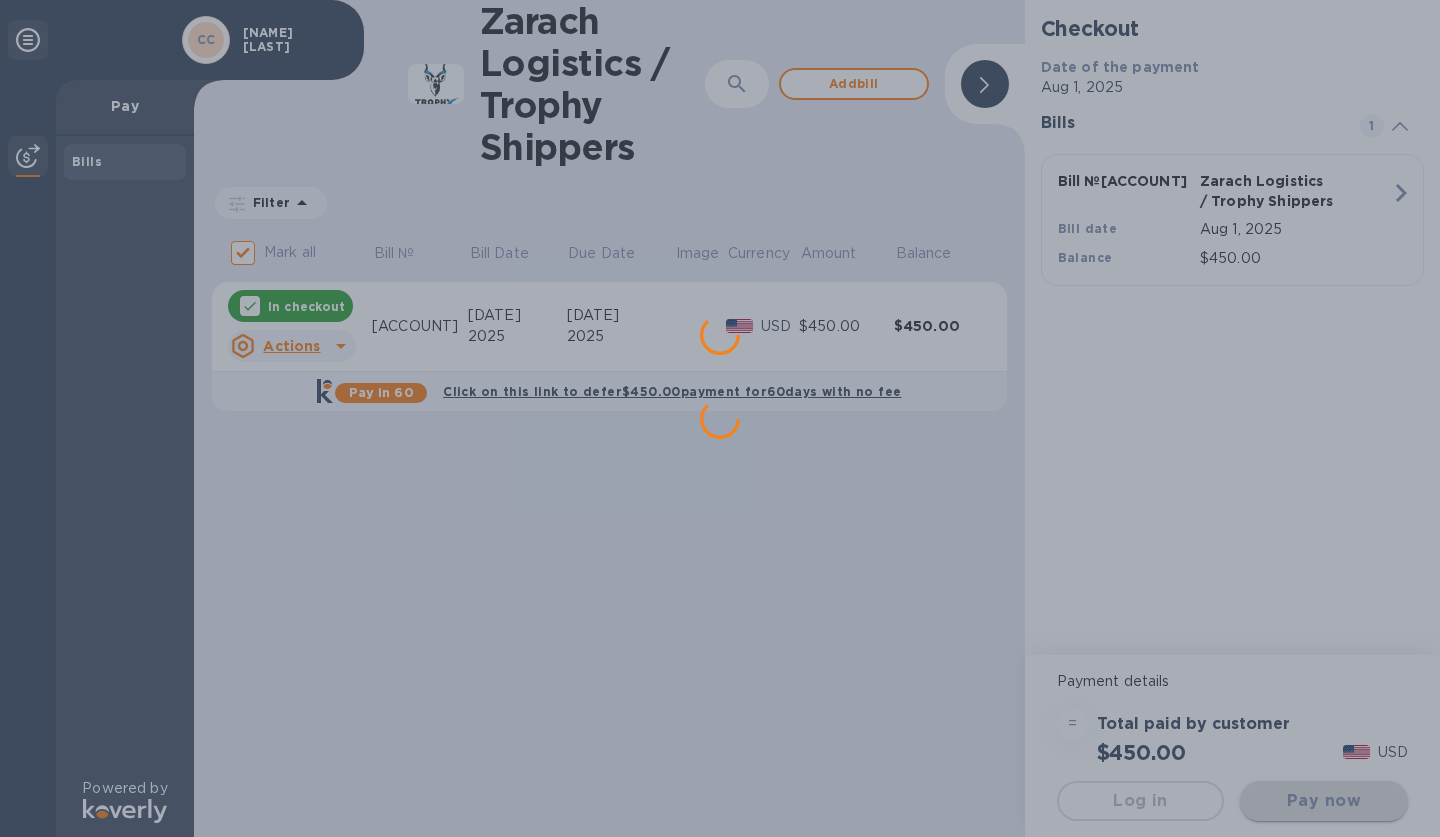 scroll, scrollTop: 0, scrollLeft: 0, axis: both 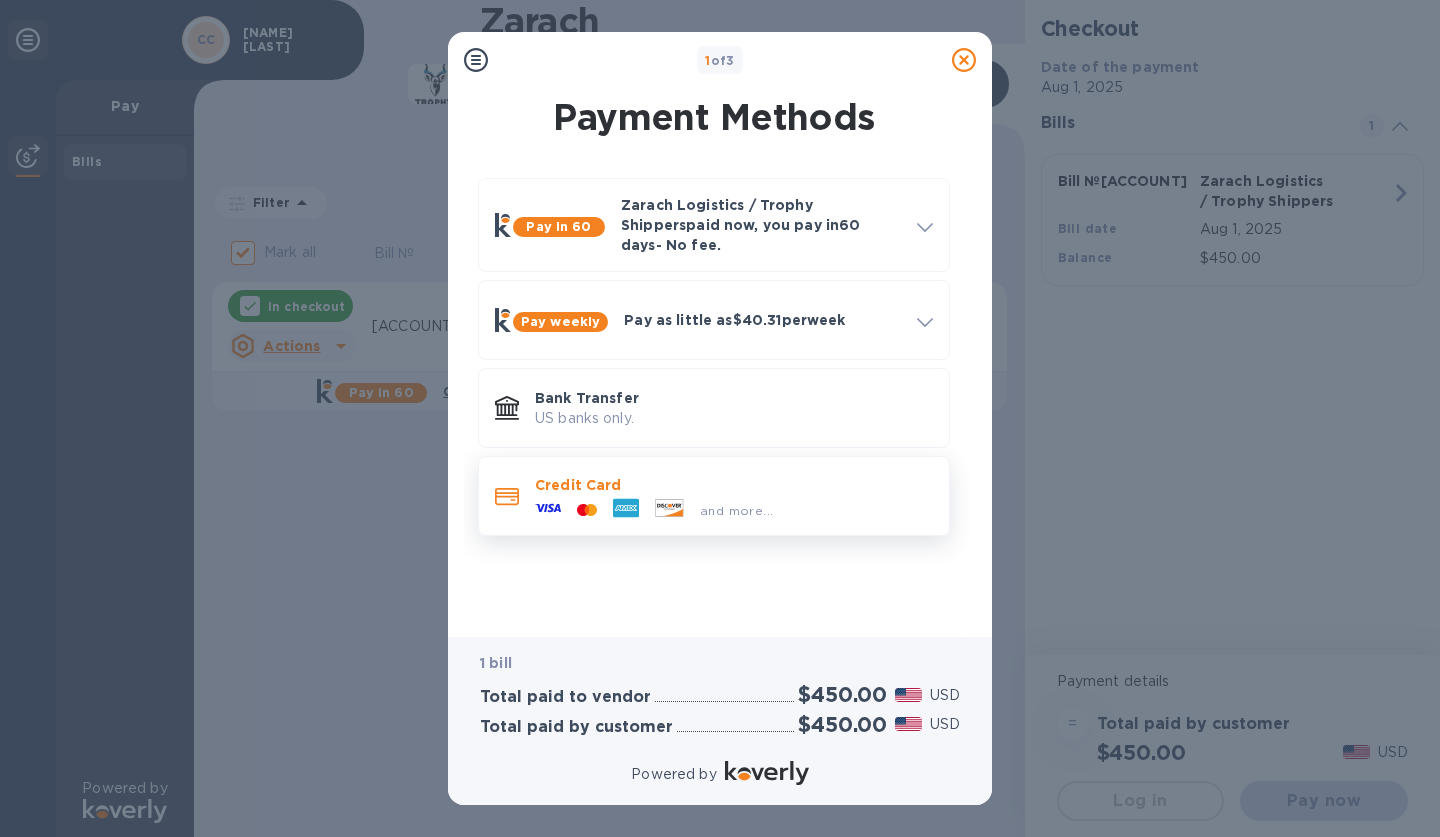 click on "Credit Card" at bounding box center [734, 485] 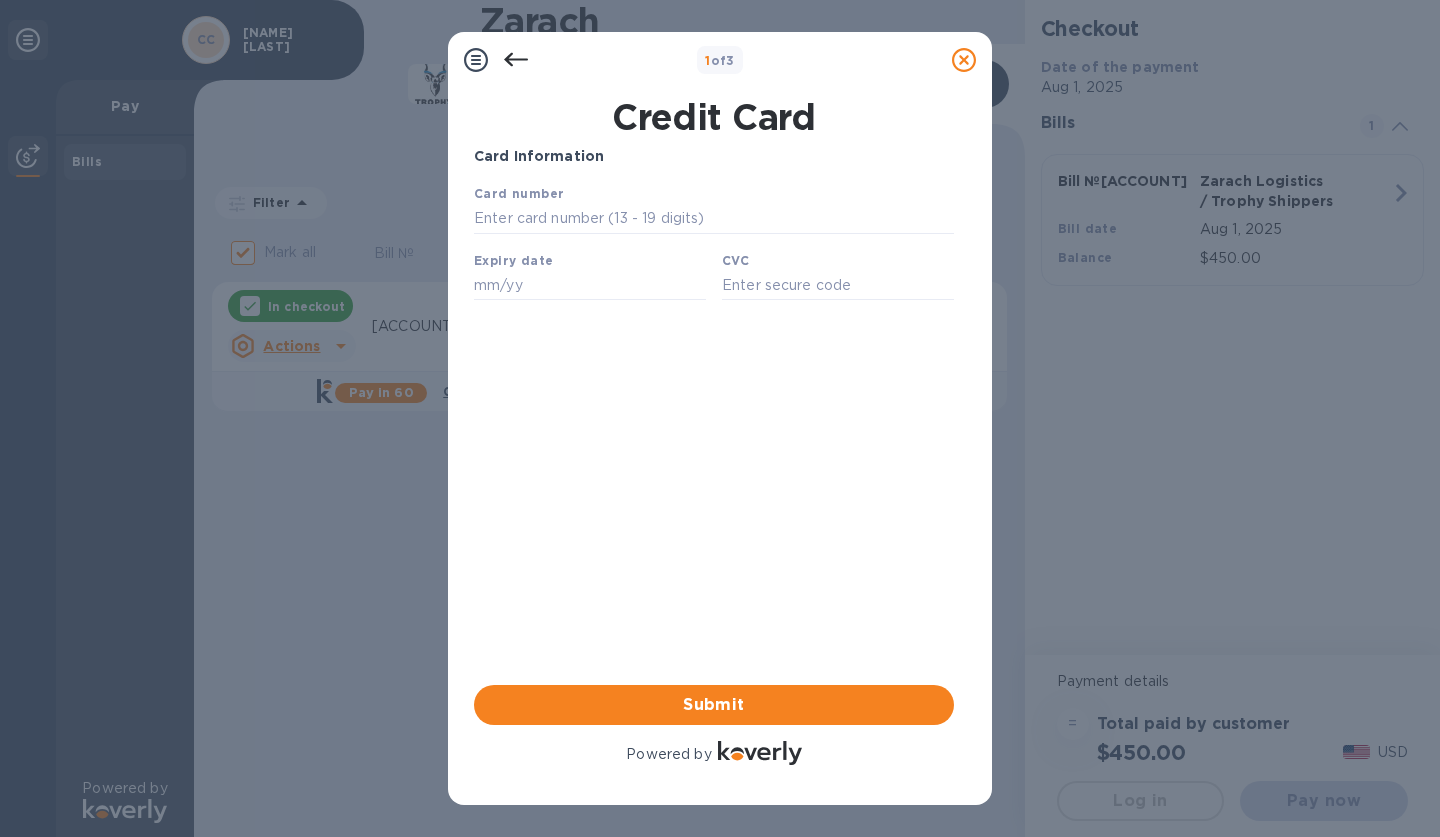 scroll, scrollTop: 0, scrollLeft: 0, axis: both 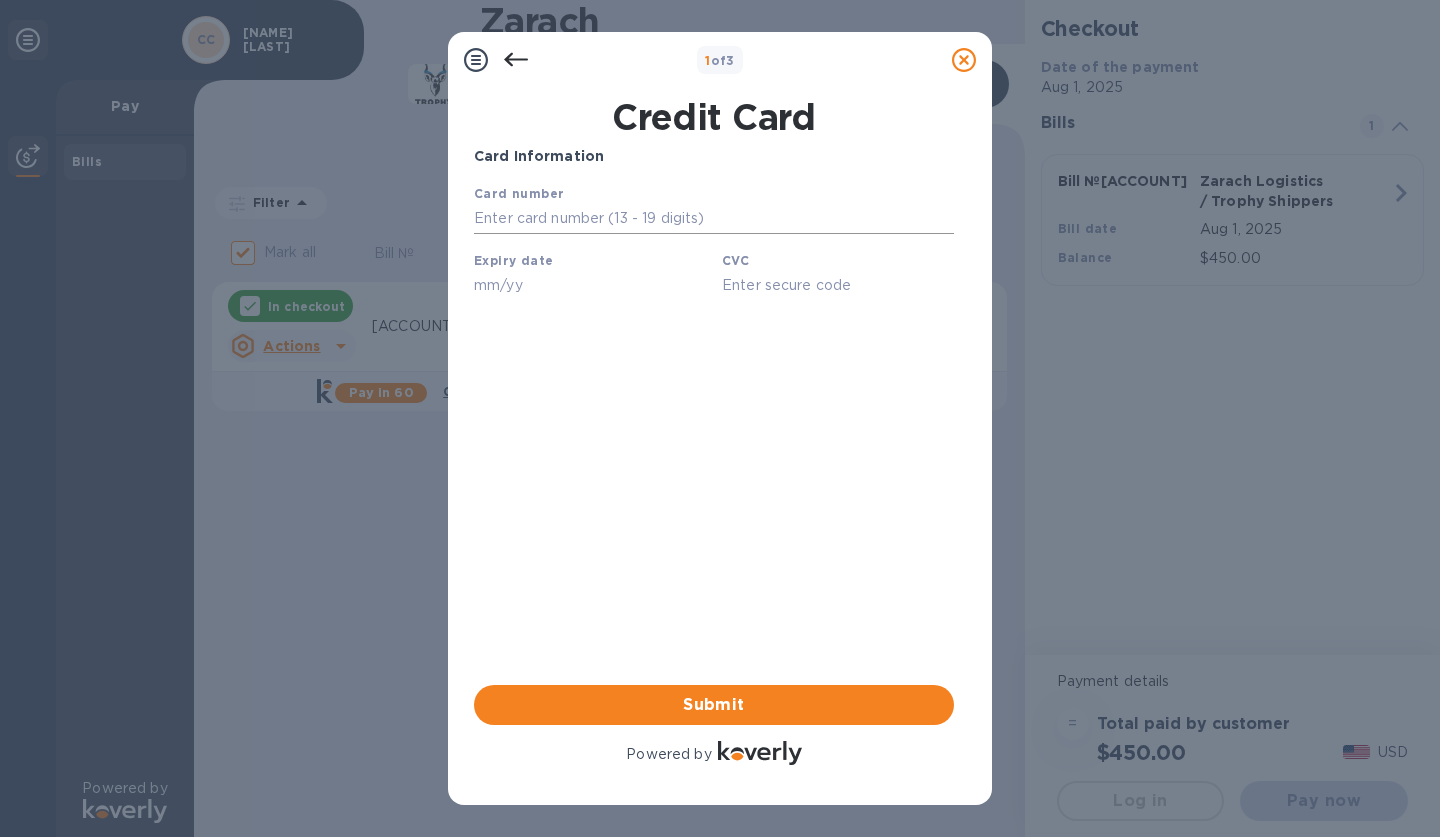click at bounding box center (714, 219) 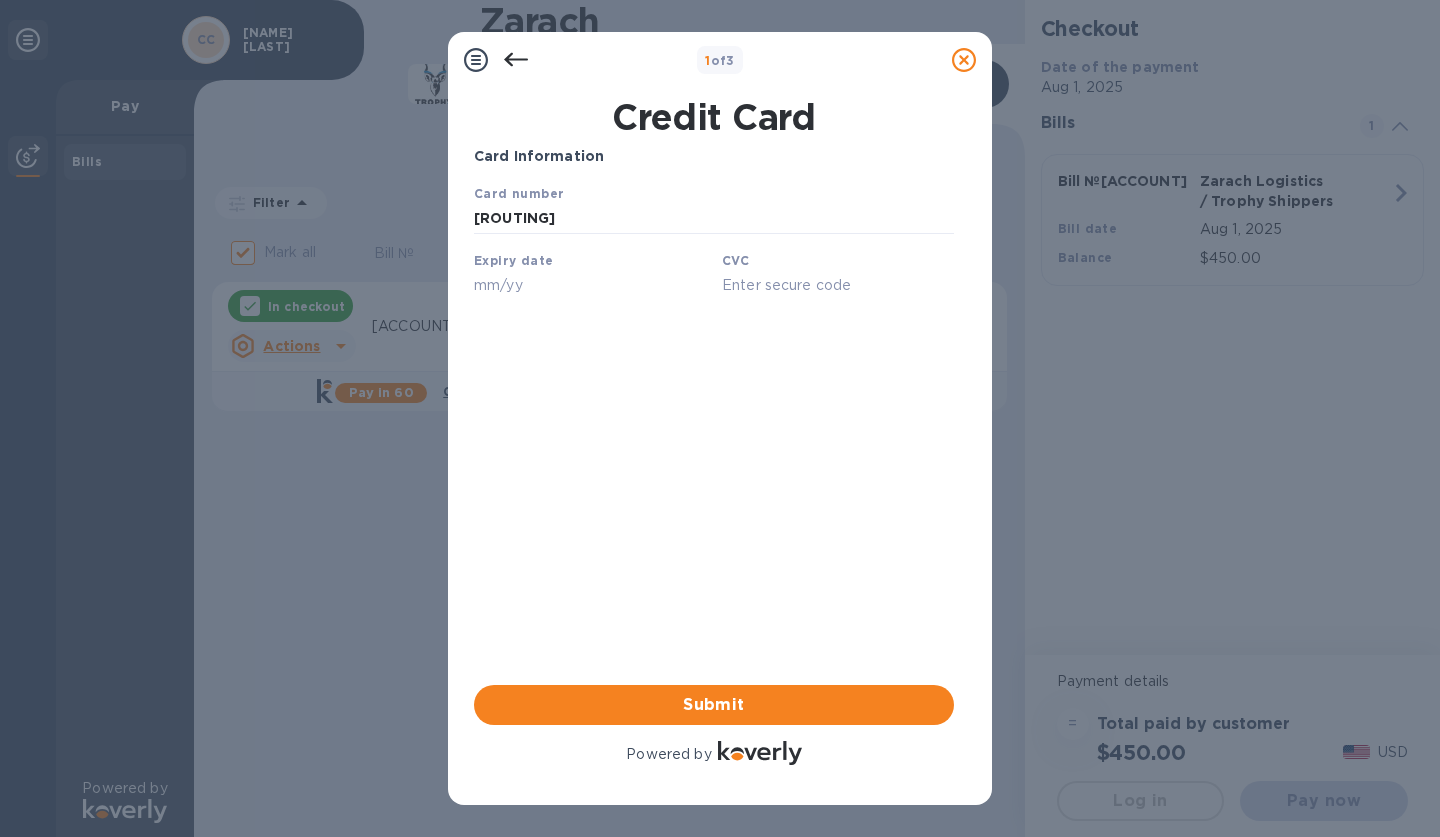 type on "4147 7585 6754 3086" 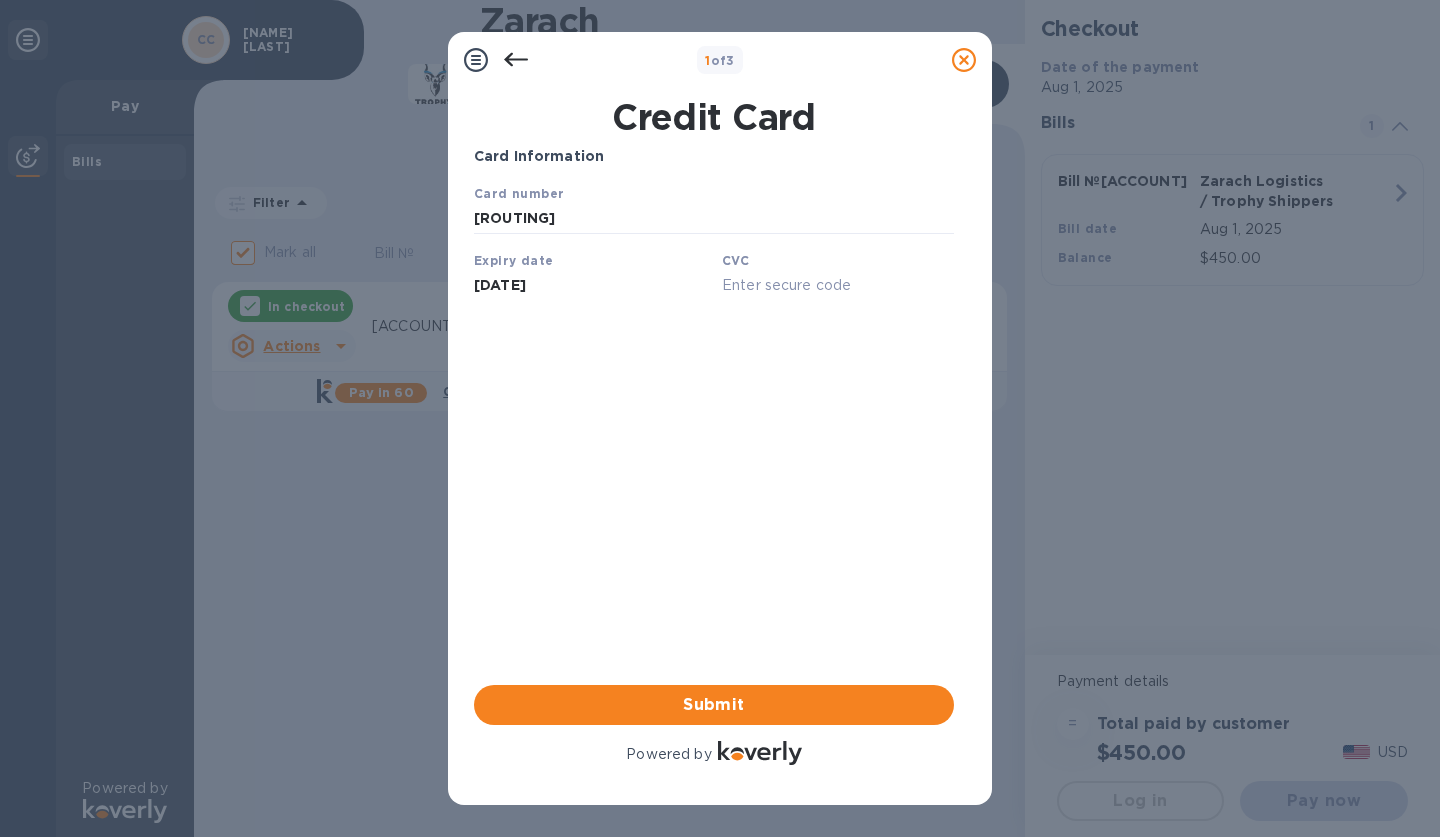 type on "03/27" 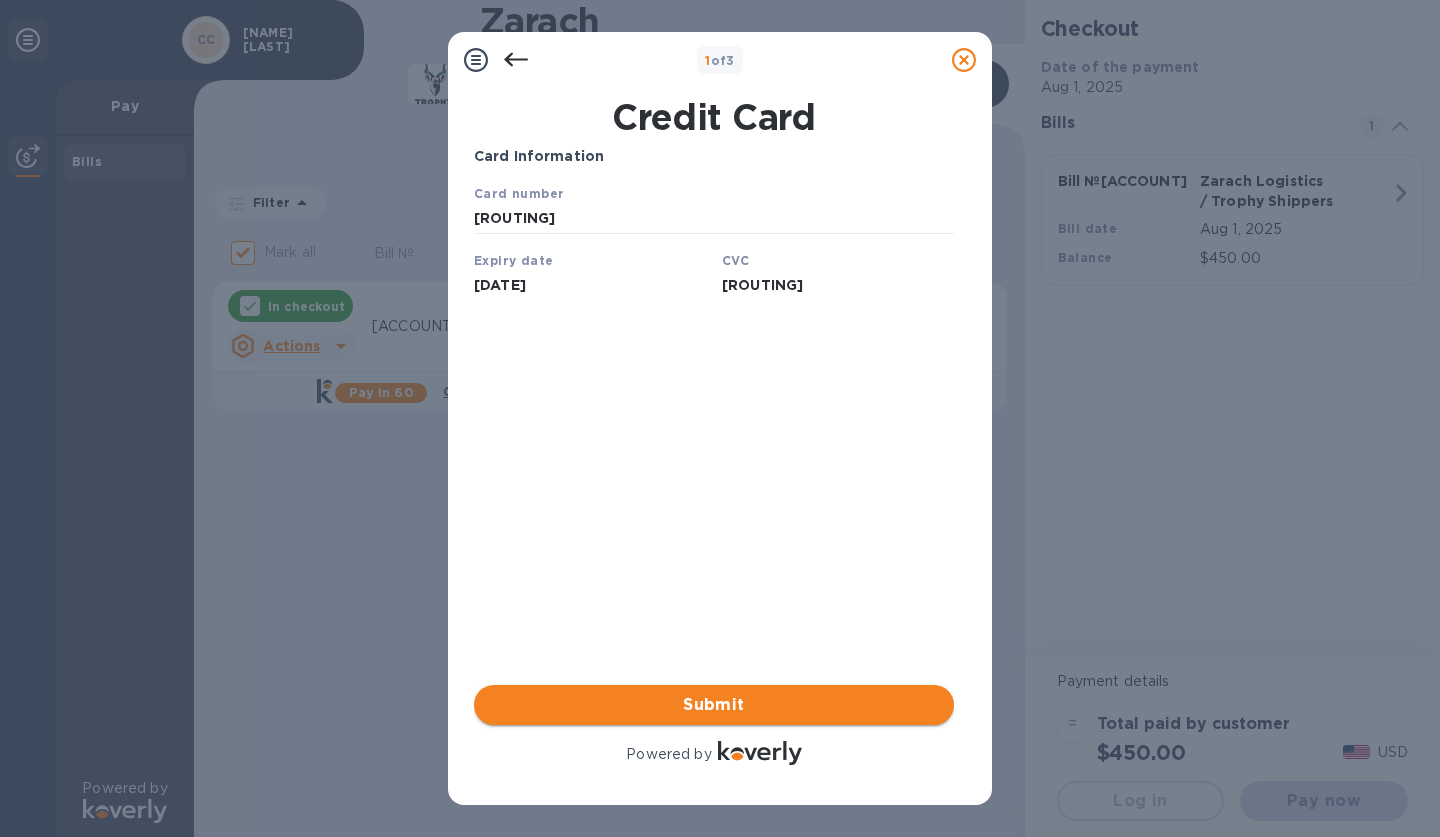 type on "692" 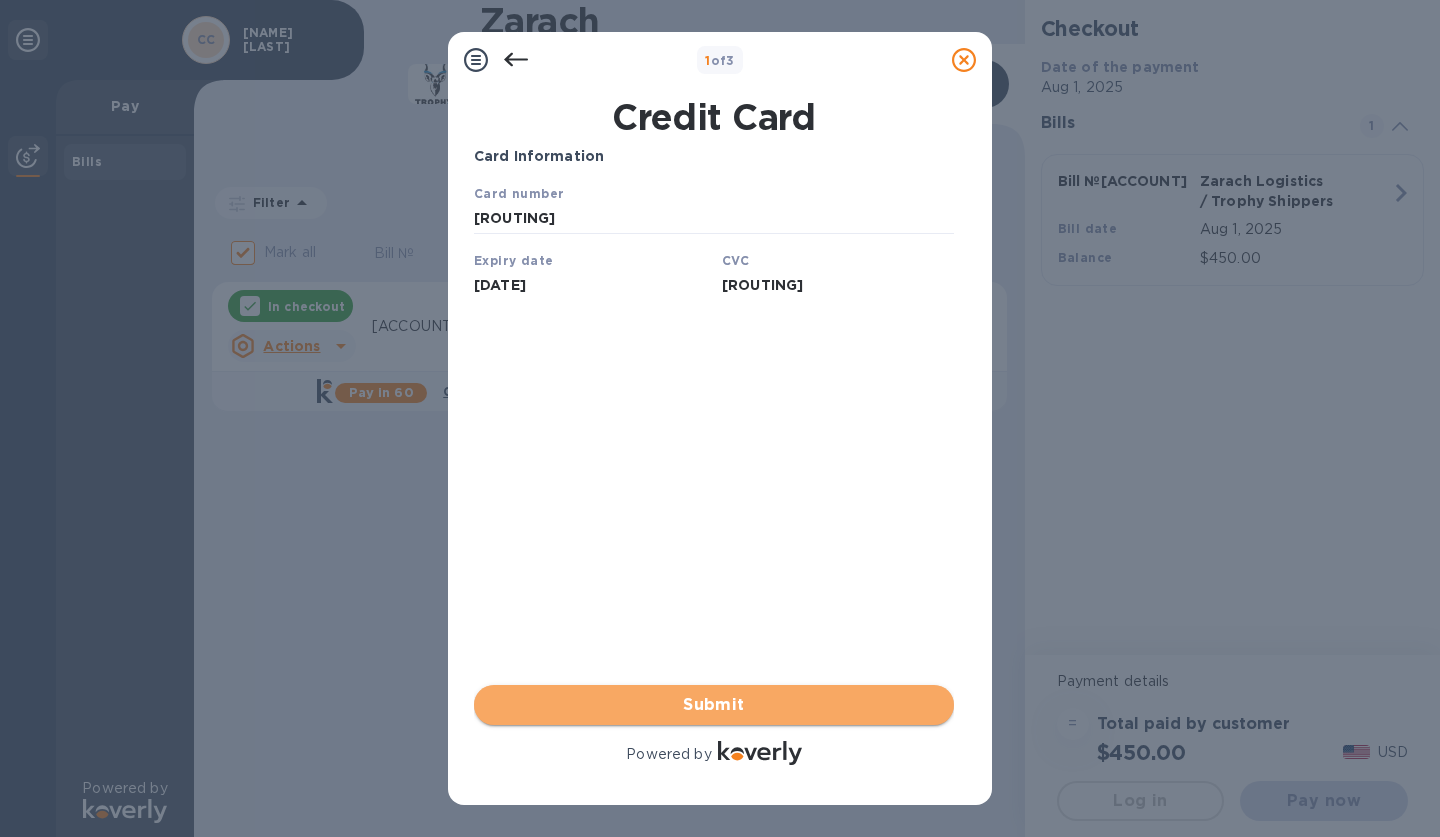 click on "Submit" at bounding box center (714, 705) 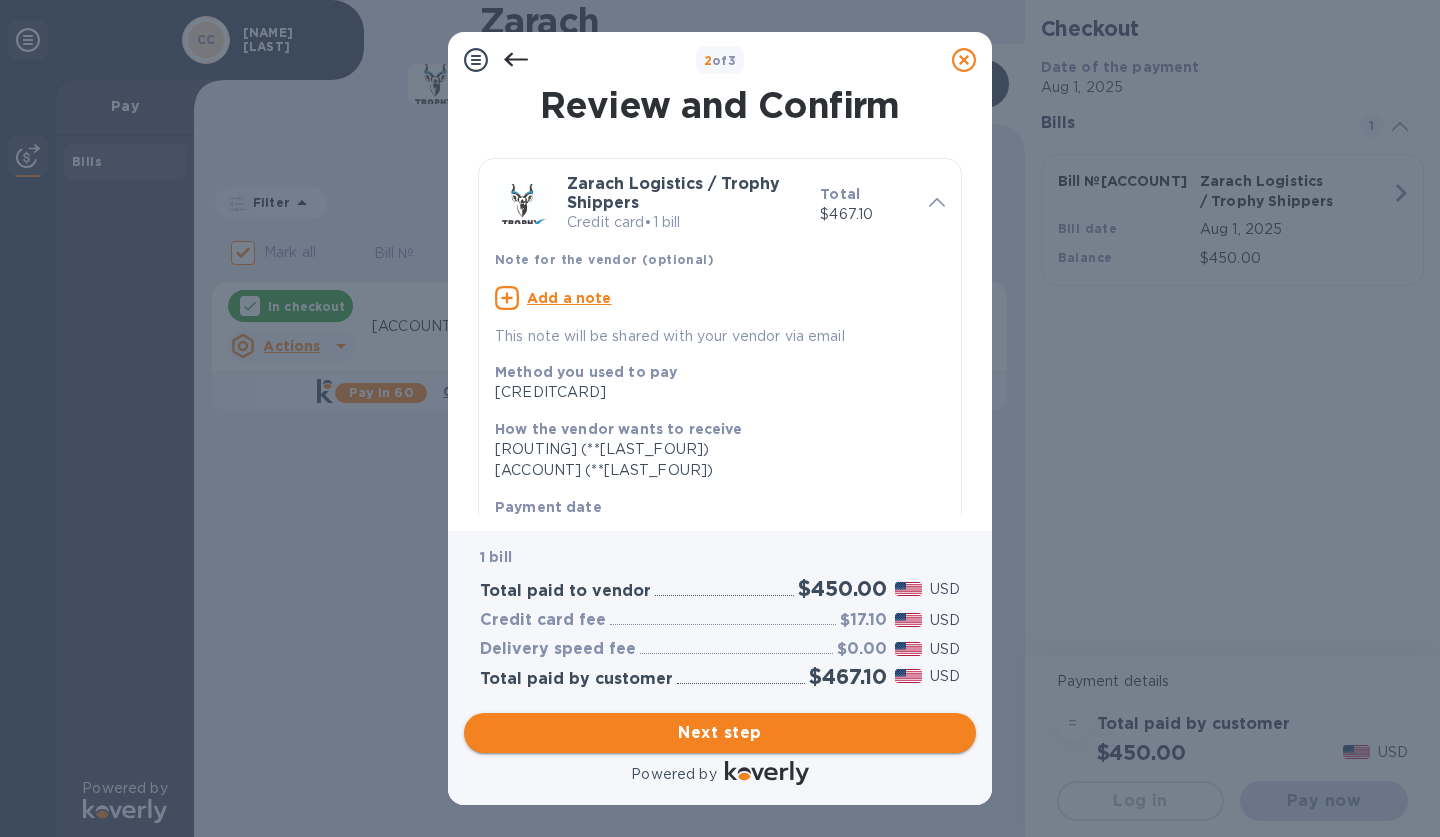 click on "Next step" at bounding box center [720, 733] 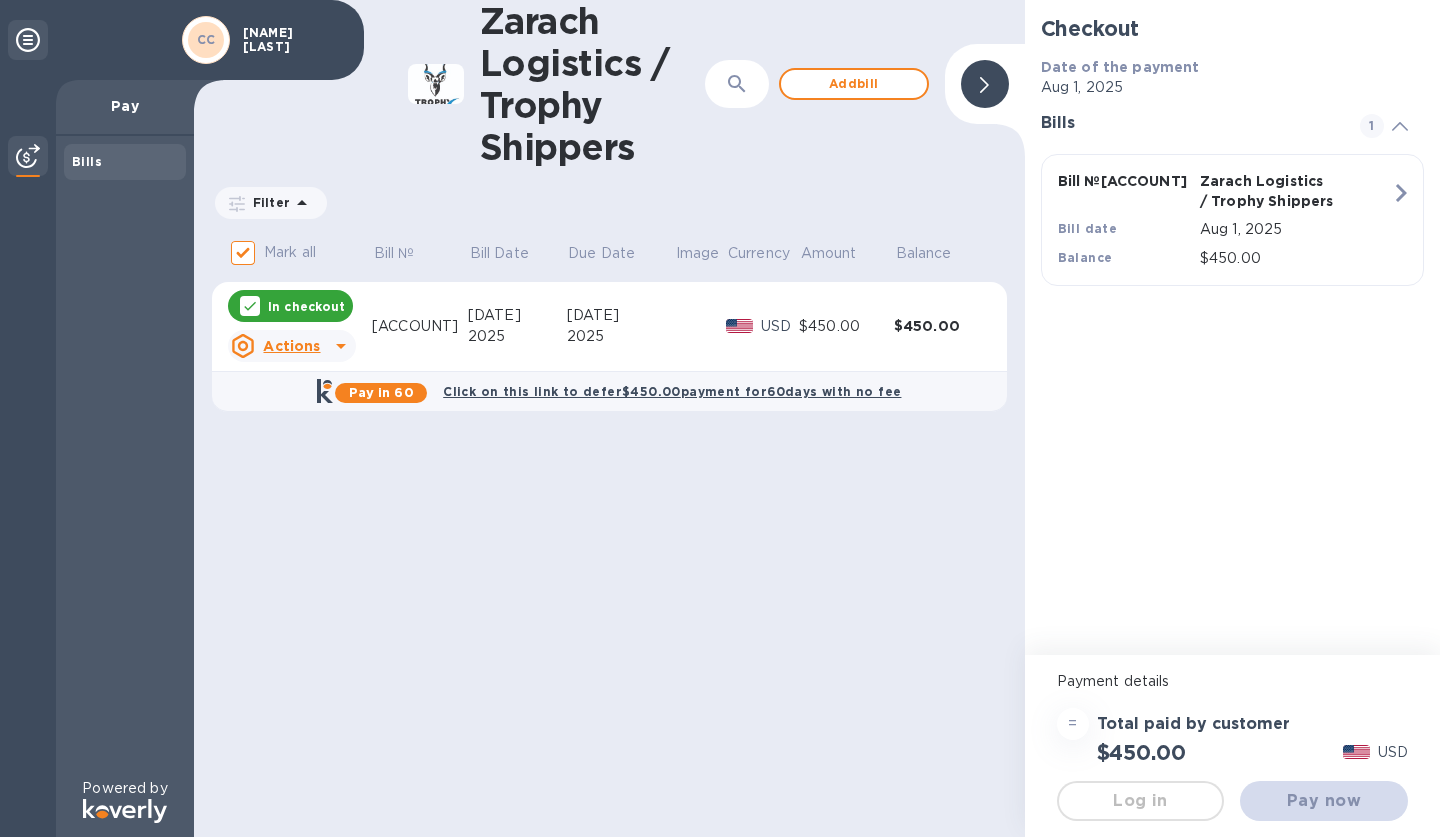 scroll, scrollTop: 0, scrollLeft: 0, axis: both 